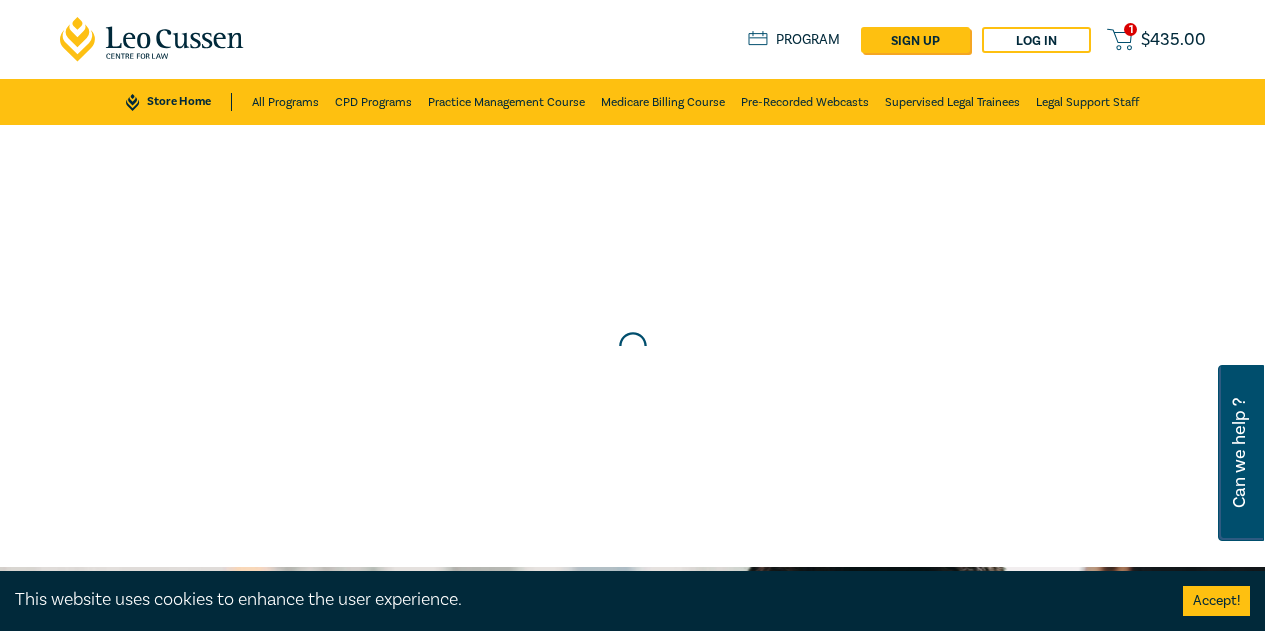 scroll, scrollTop: 0, scrollLeft: 0, axis: both 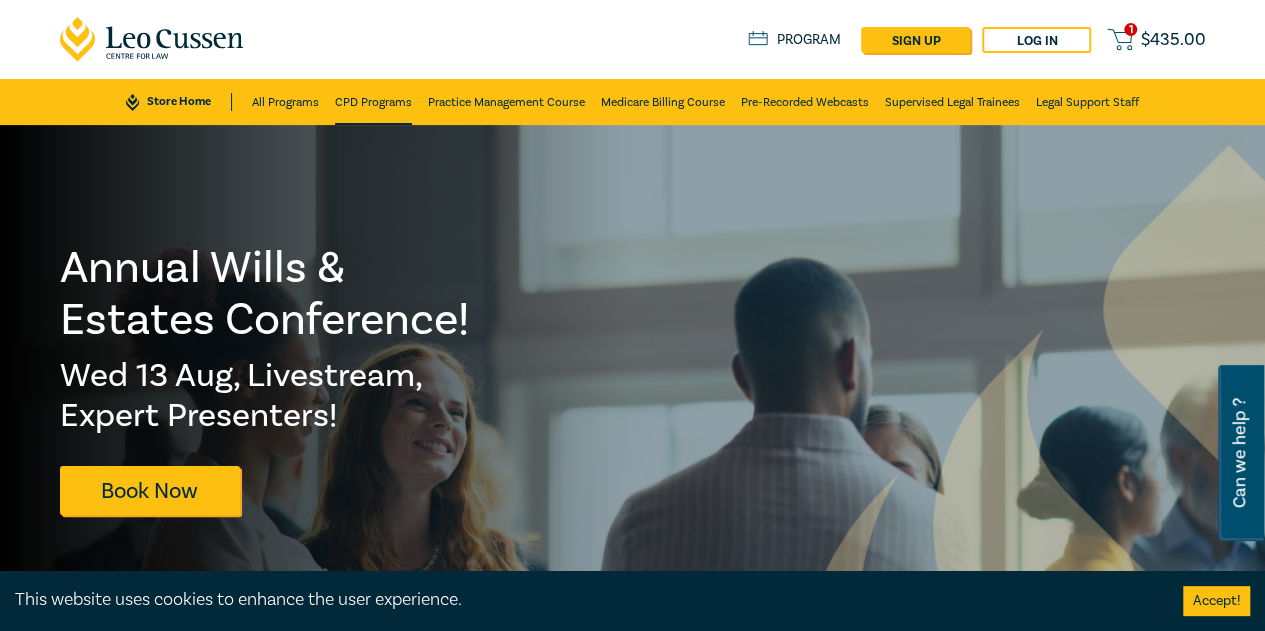 click on "CPD Programs" at bounding box center [373, 102] 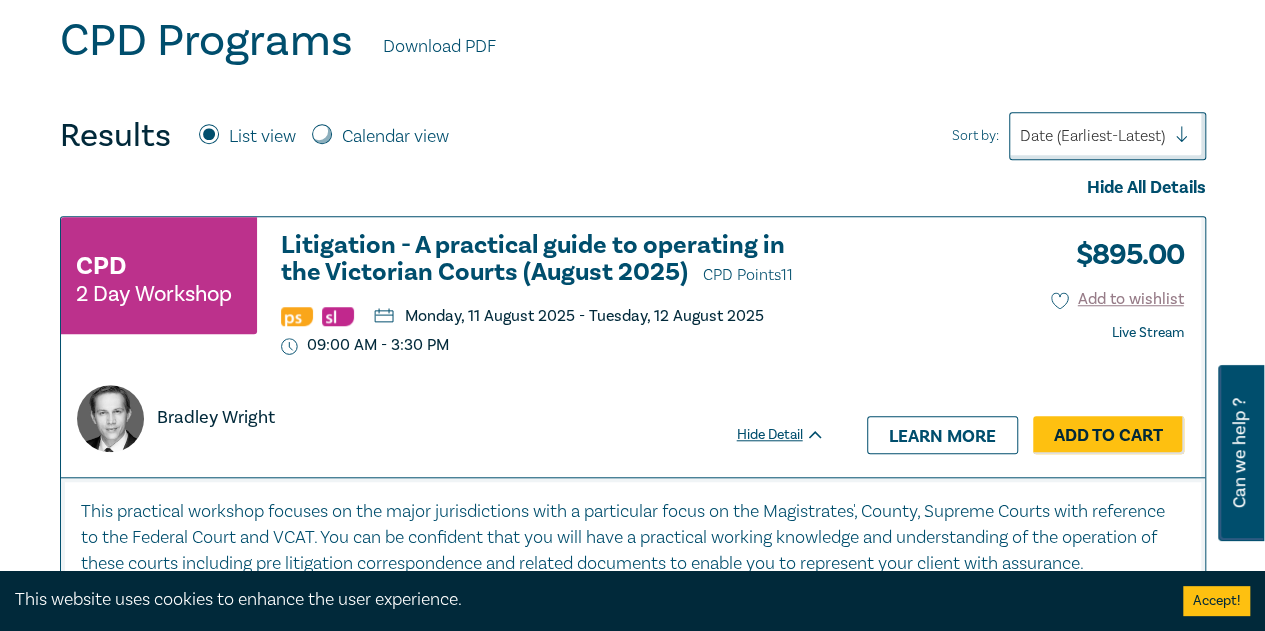 scroll, scrollTop: 700, scrollLeft: 0, axis: vertical 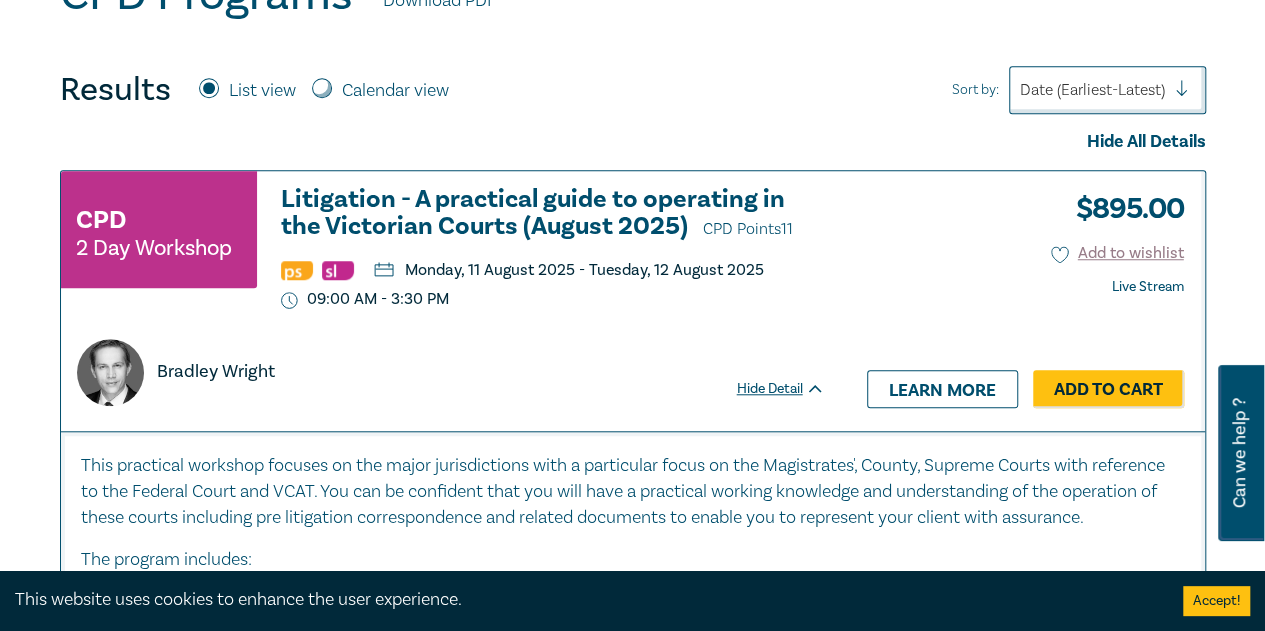 click on "Litigation - A practical guide to operating in the Victorian Courts (August 2025)   CPD Points  11" at bounding box center [553, 214] 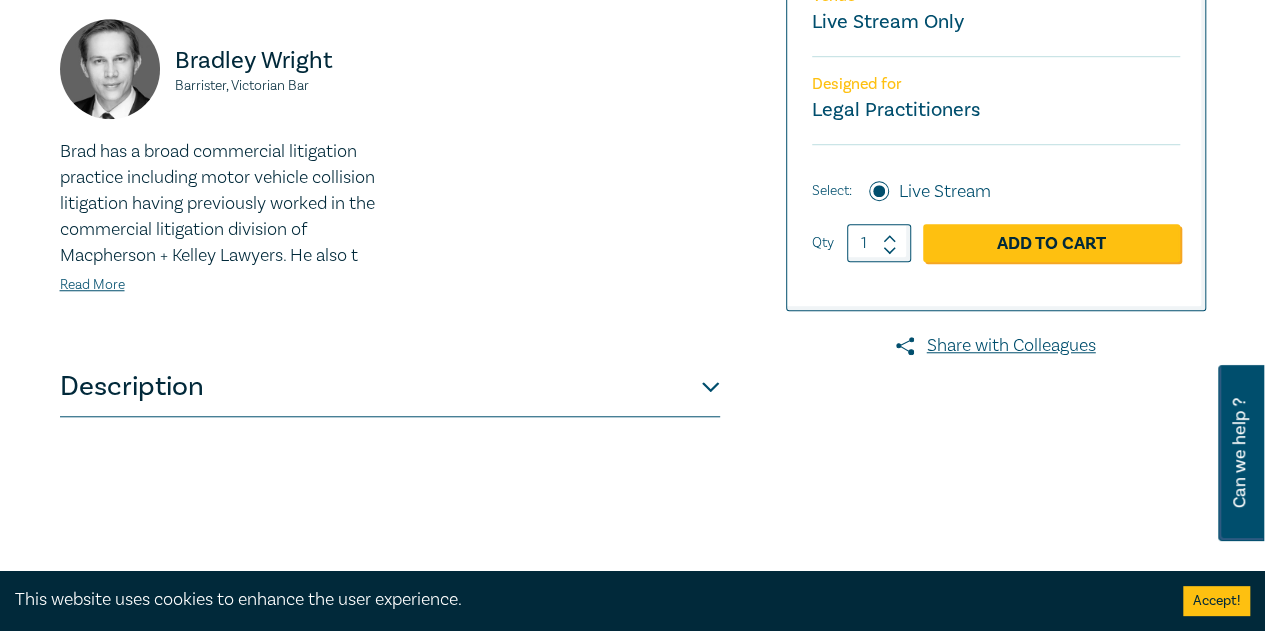 scroll, scrollTop: 700, scrollLeft: 0, axis: vertical 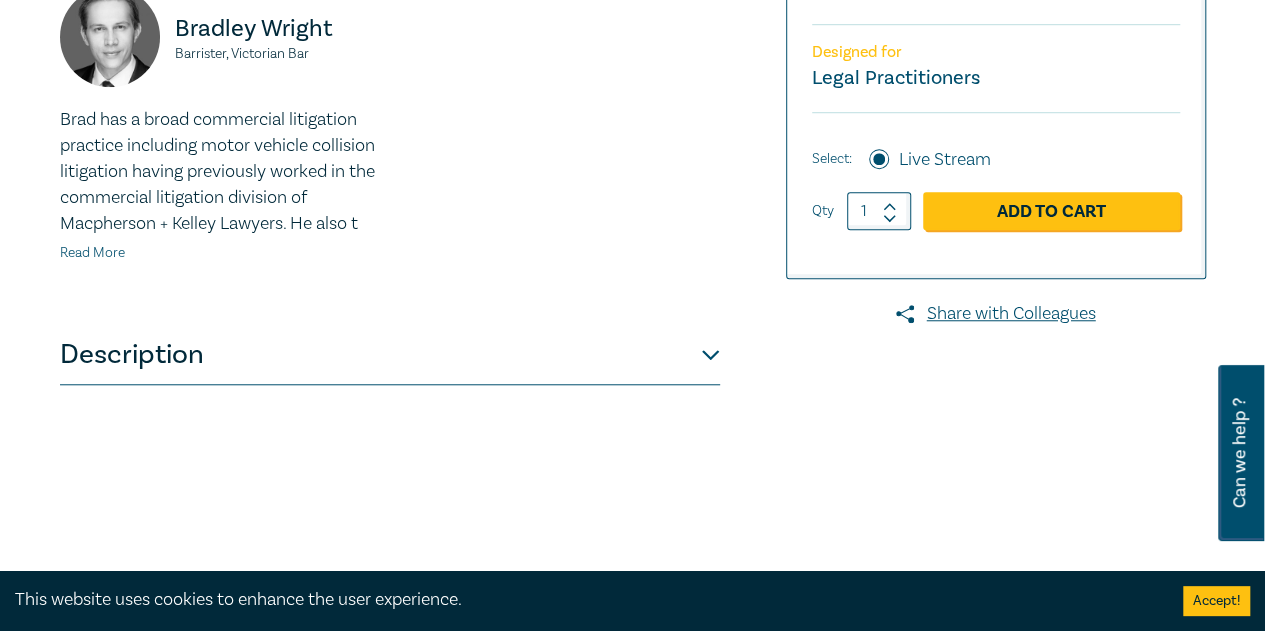 click on "Read More" at bounding box center (92, 253) 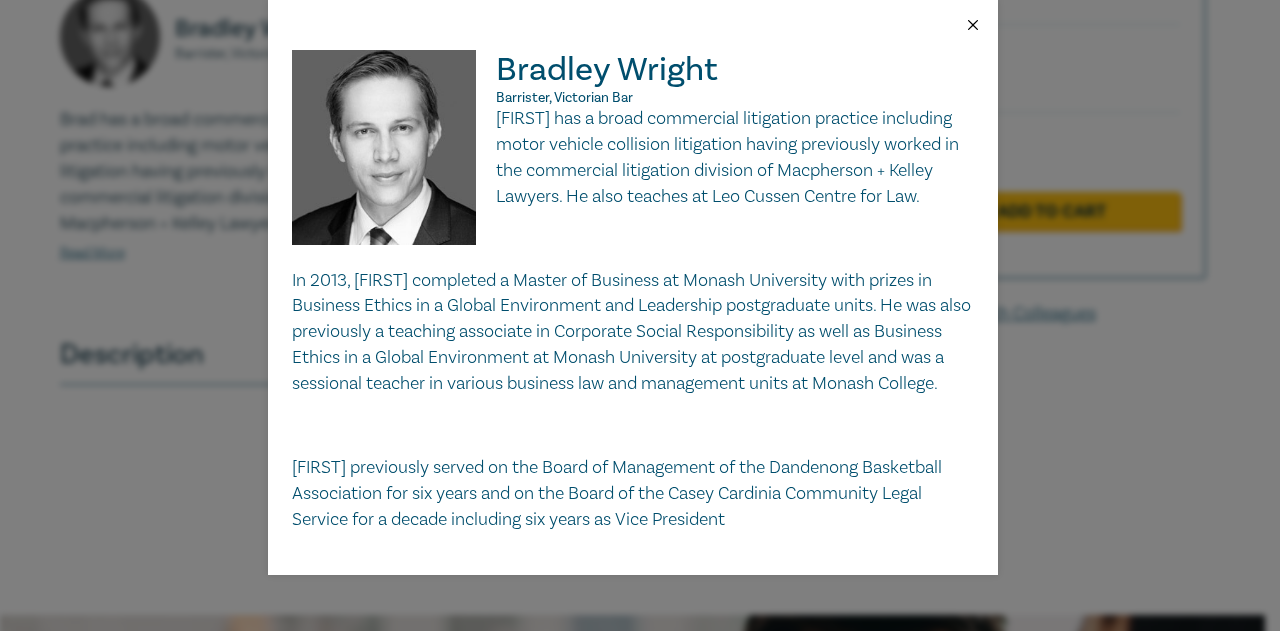 click at bounding box center (973, 25) 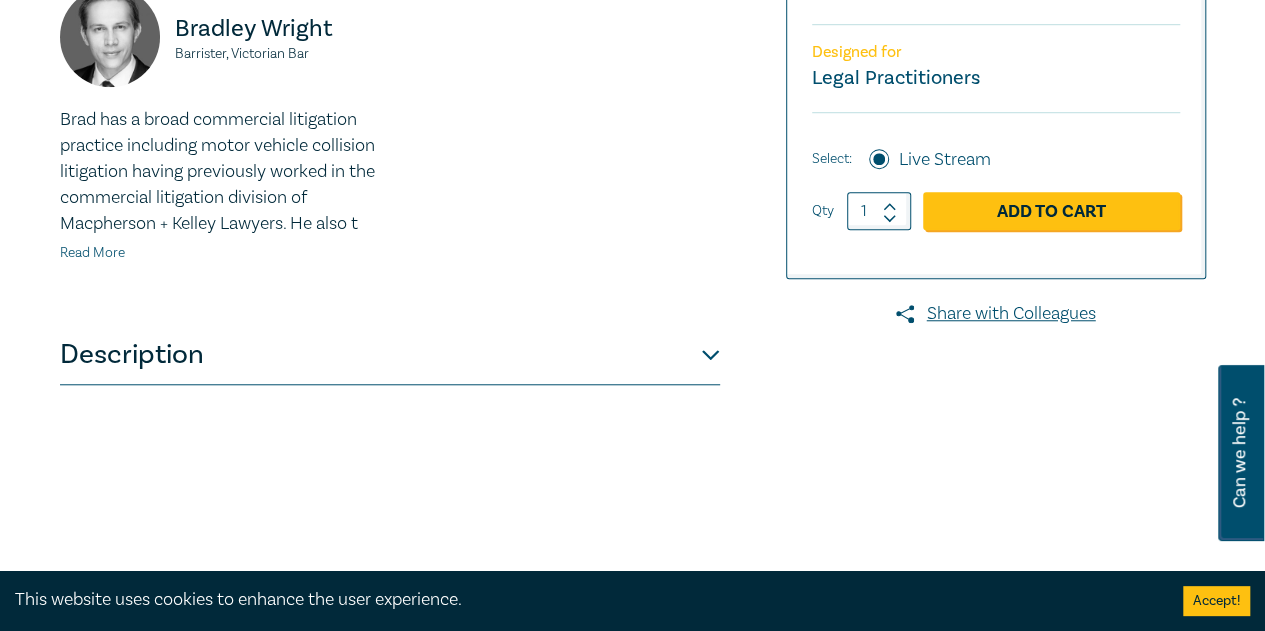 click on "Read More" at bounding box center [92, 253] 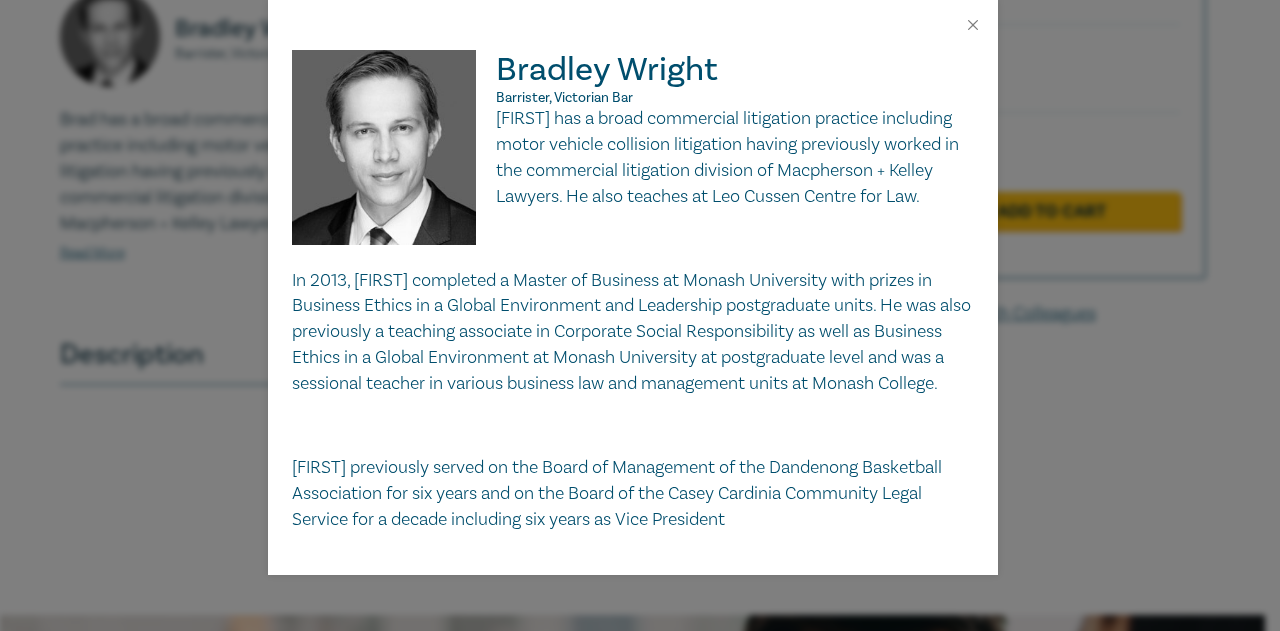 click on "Bradley Wright Barrister, Victorian Bar Brad has a broad commercial litigation practice including motor vehicle collision litigation having previously worked in the commercial litigation division of Macpherson + Kelley Lawyers. He also teaches at Leo Cussen Centre for Law.    In 2013, Brad completed a Master of Business at Monash University with prizes in Business Ethics in a Global Environment and Leadership postgraduate units. He was also previously a teaching associate in Corporate Social Responsibility as well as Business Ethics in a Global Environment at Monash University at postgraduate level and was a sessional teacher in various business law and management units at Monash College.    Brad previously served on the Board of Management of the Dandenong Basketball Association for six years and on the Board of the Casey Cardinia Community Legal Service for a decade including six years as Vice President" at bounding box center (640, 315) 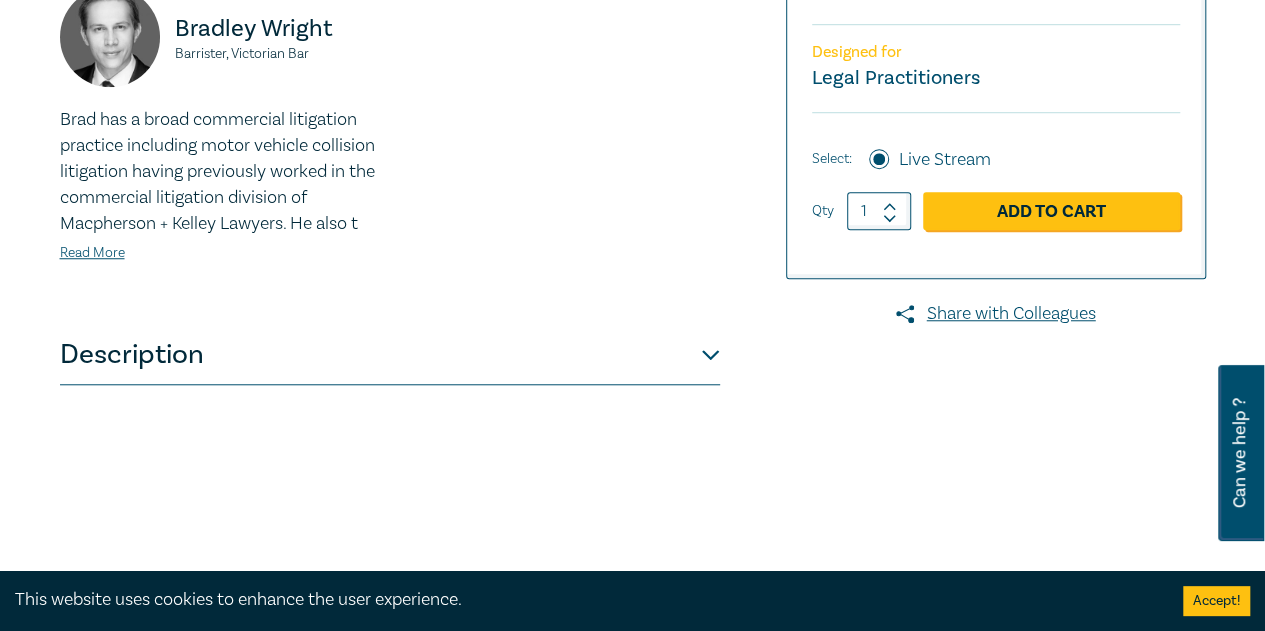 click on "Description" at bounding box center [390, 355] 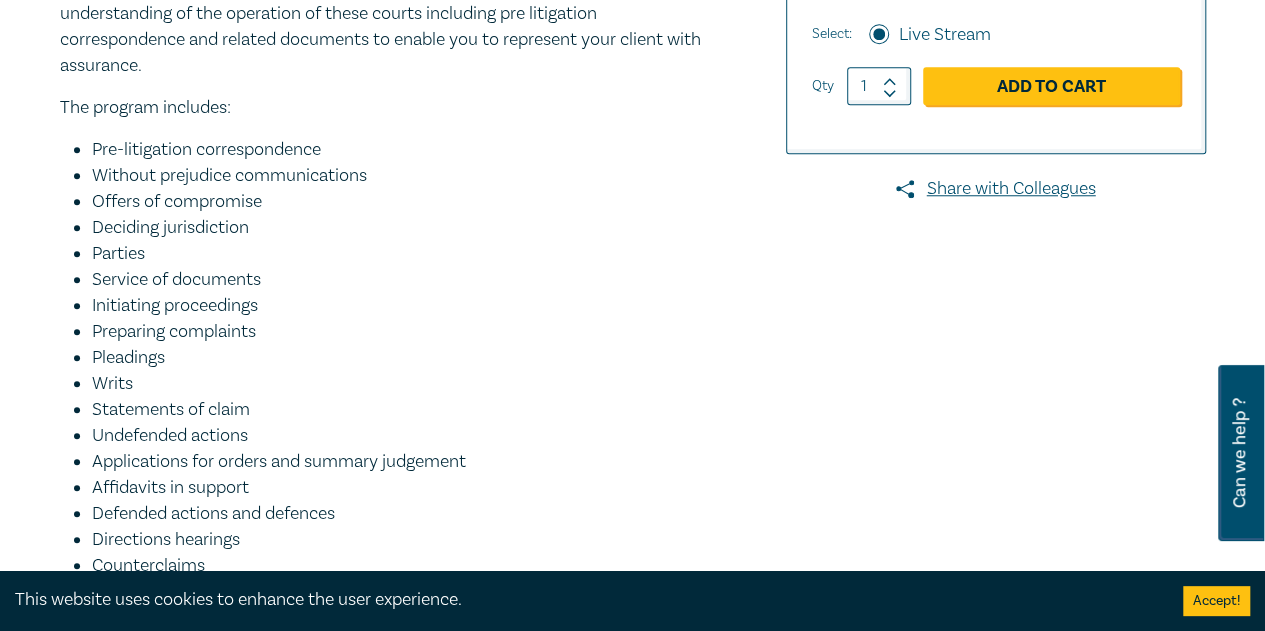 scroll, scrollTop: 700, scrollLeft: 0, axis: vertical 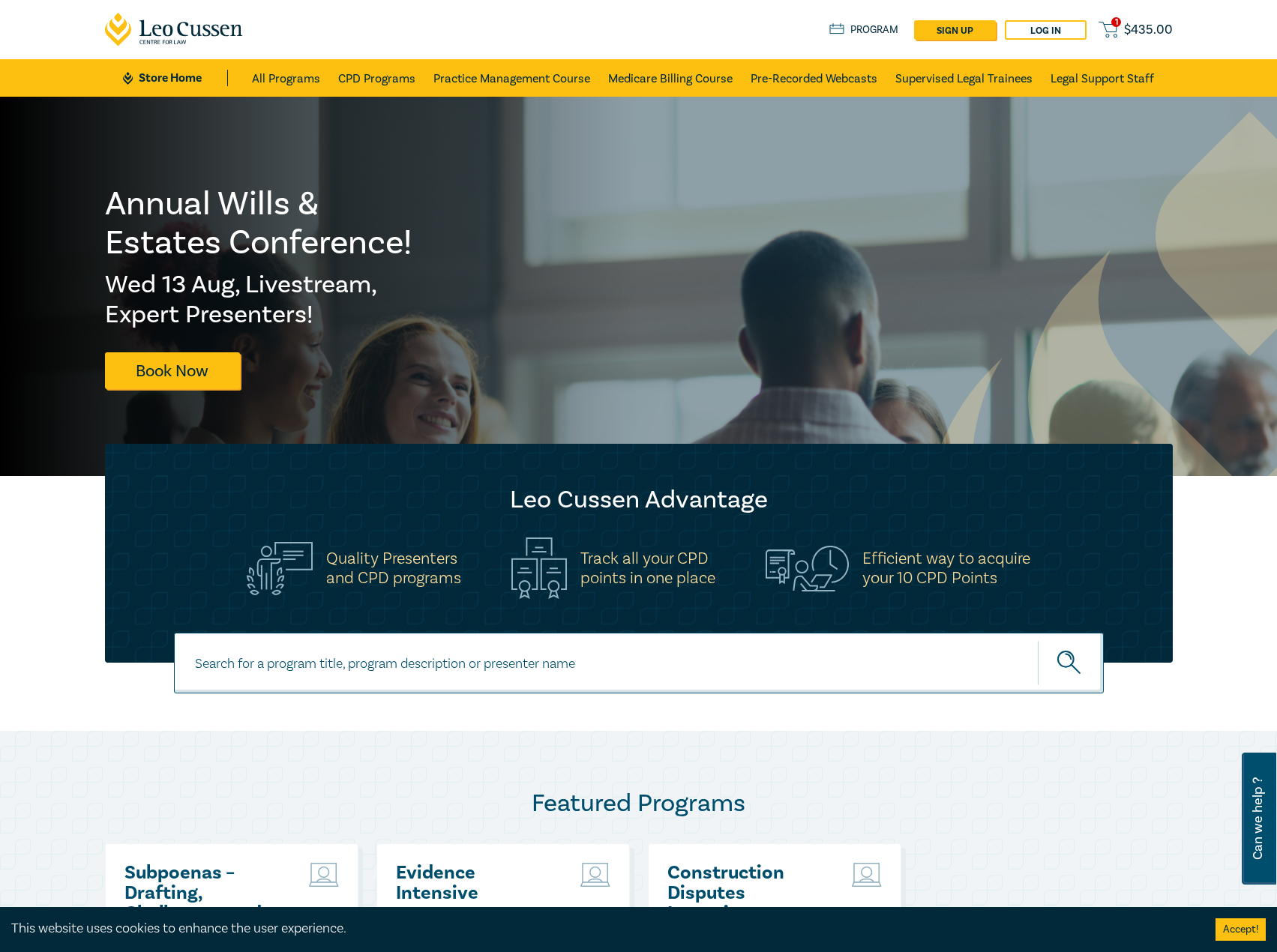 click at bounding box center [639, 663] 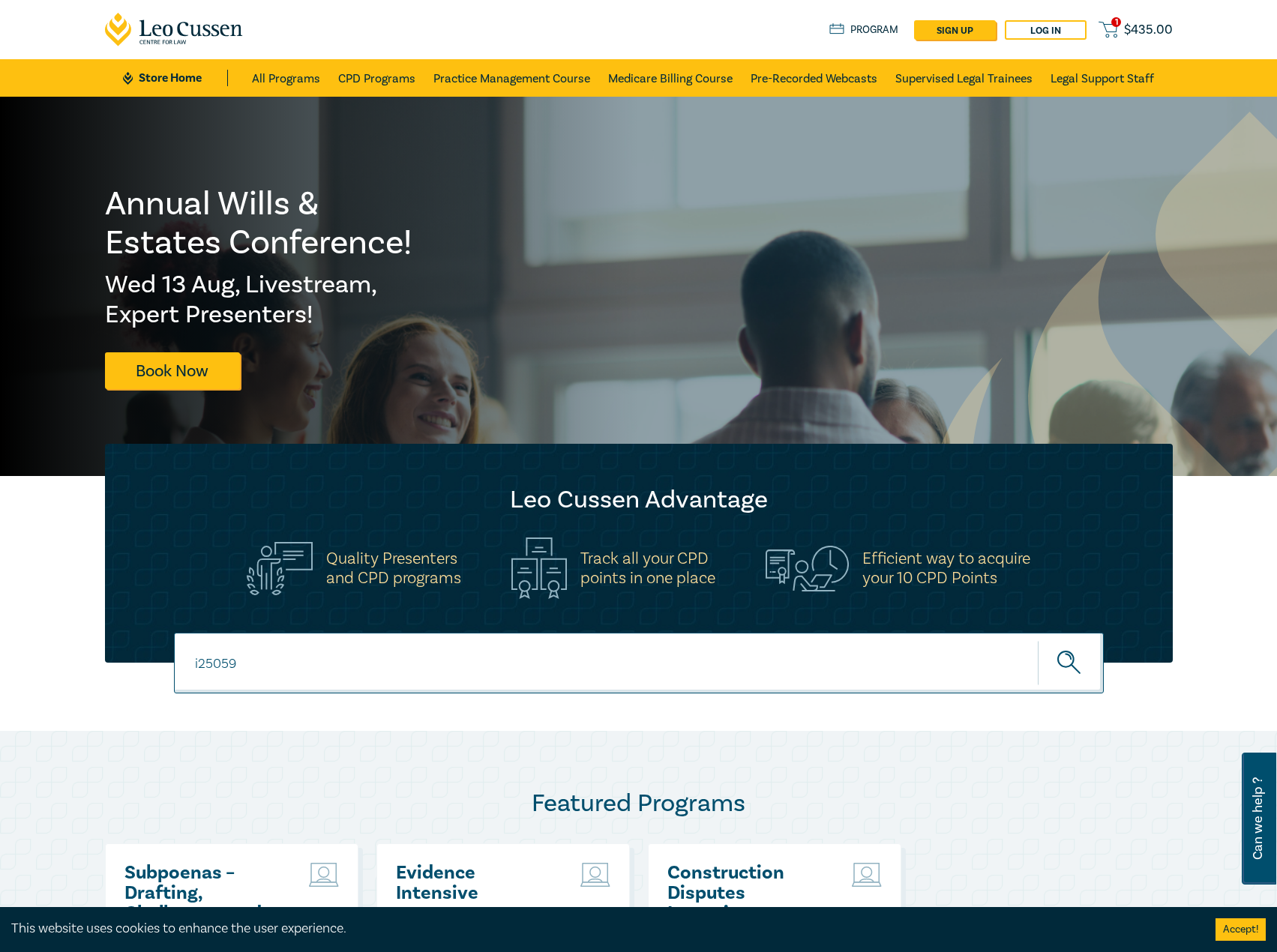 type on "i25059" 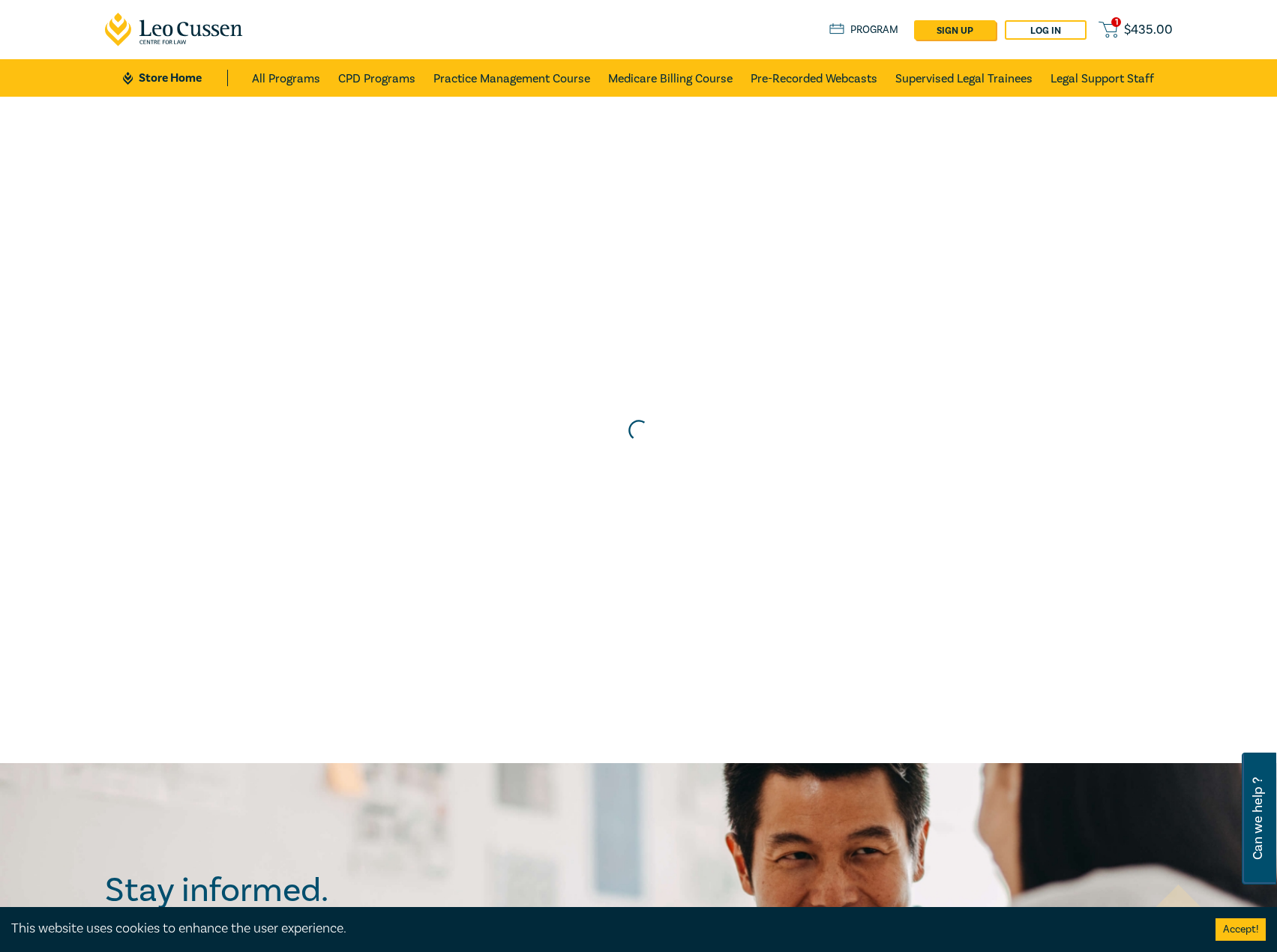 scroll, scrollTop: 0, scrollLeft: 0, axis: both 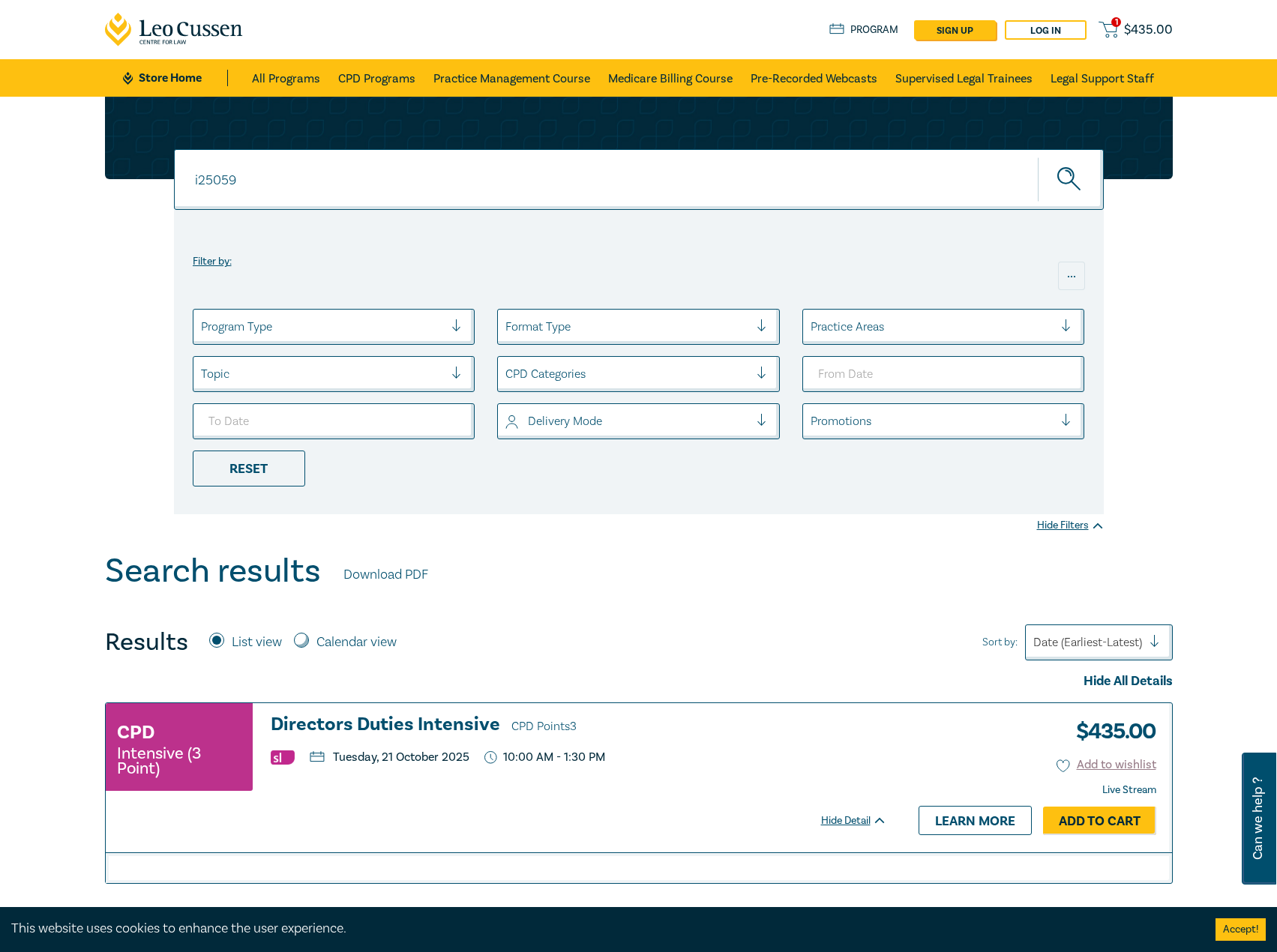 click on "Directors Duties Intensive   CPD Points  3" at bounding box center [579, 726] 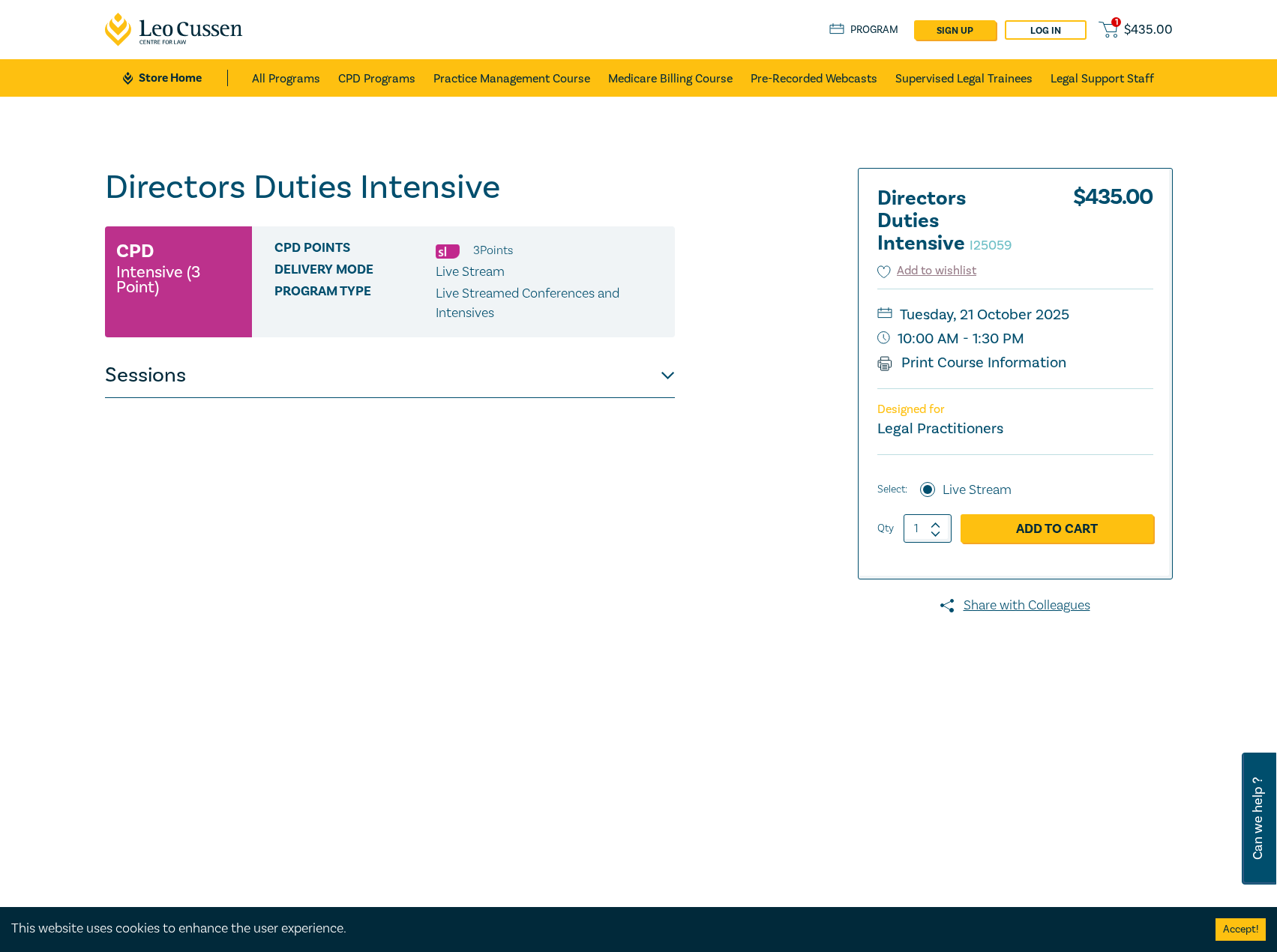 scroll, scrollTop: 0, scrollLeft: 0, axis: both 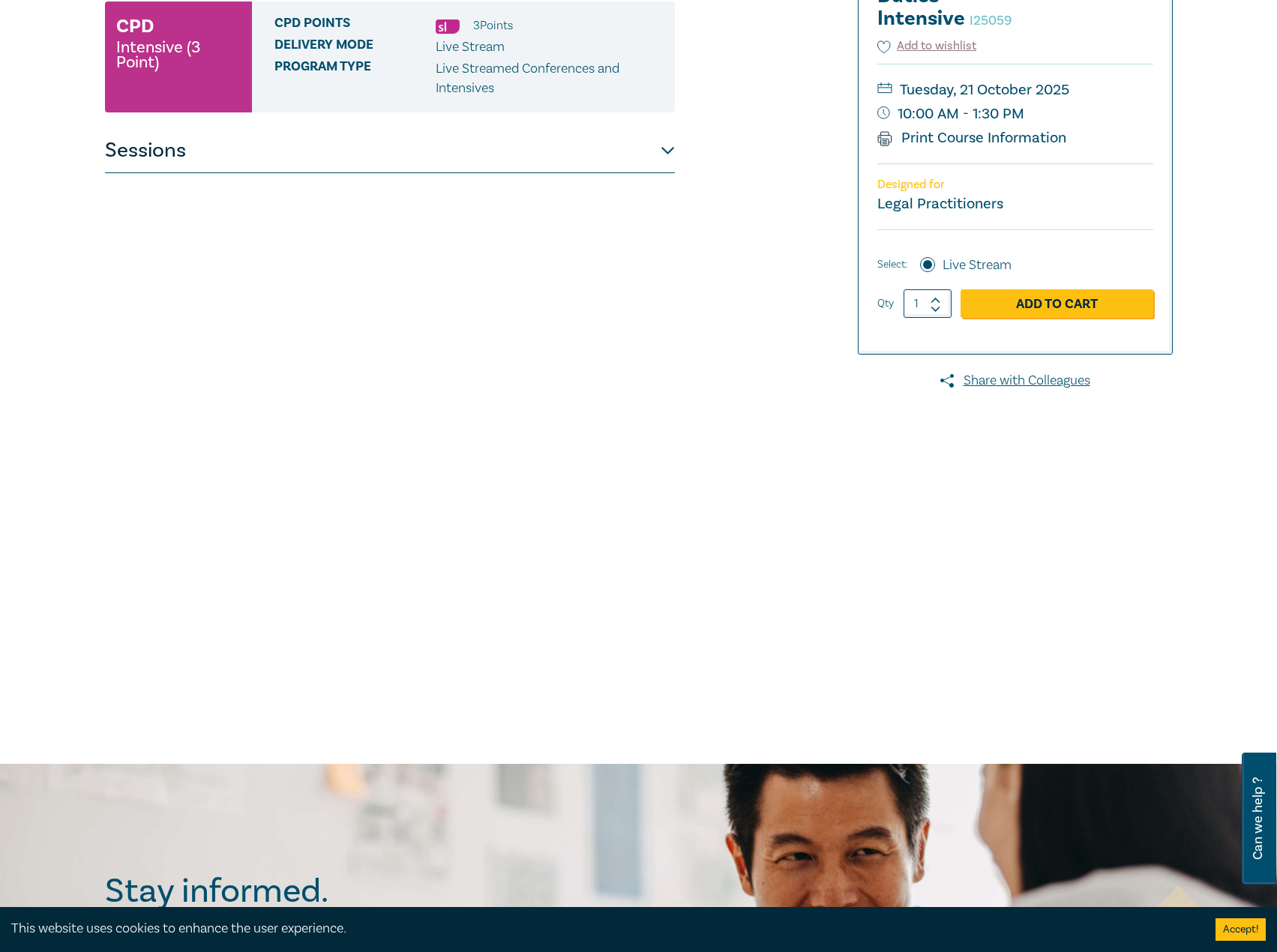 click on "Sessions" at bounding box center [390, 151] 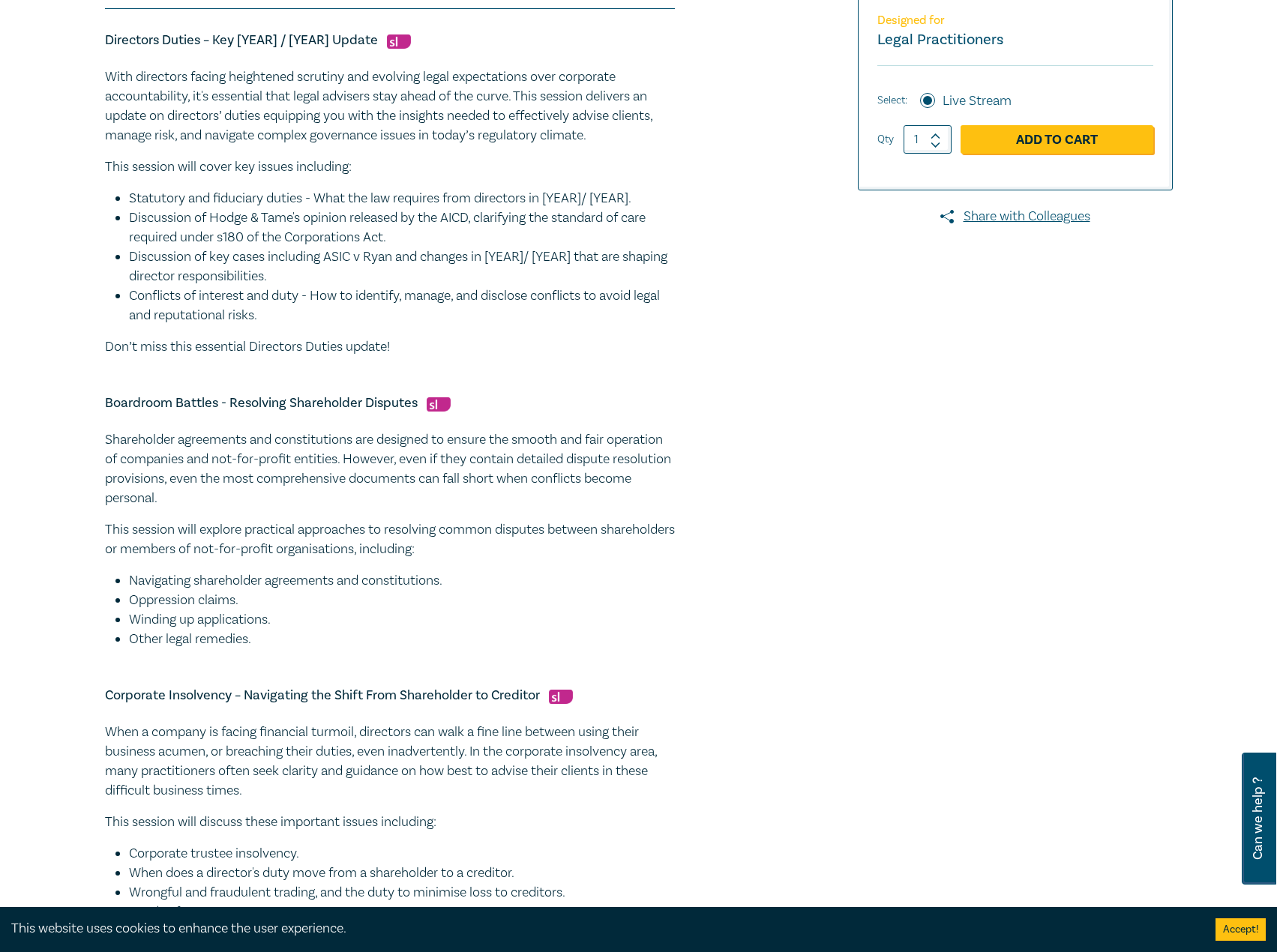 scroll, scrollTop: 675, scrollLeft: 0, axis: vertical 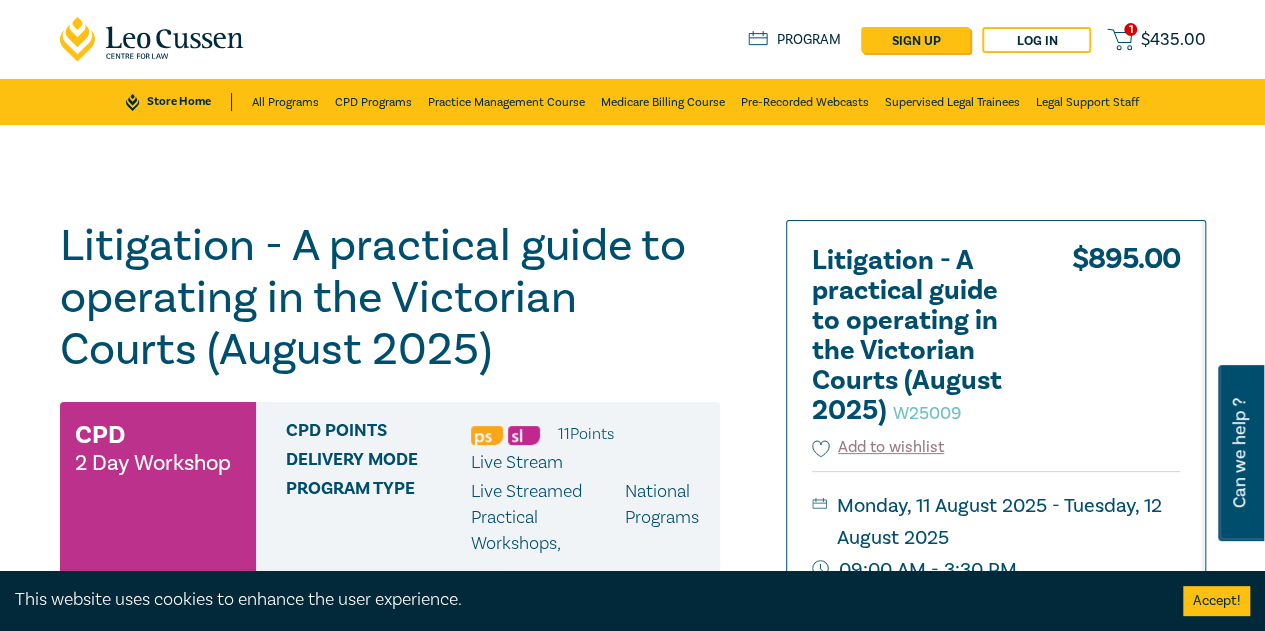 click on "Store Home" at bounding box center [178, 102] 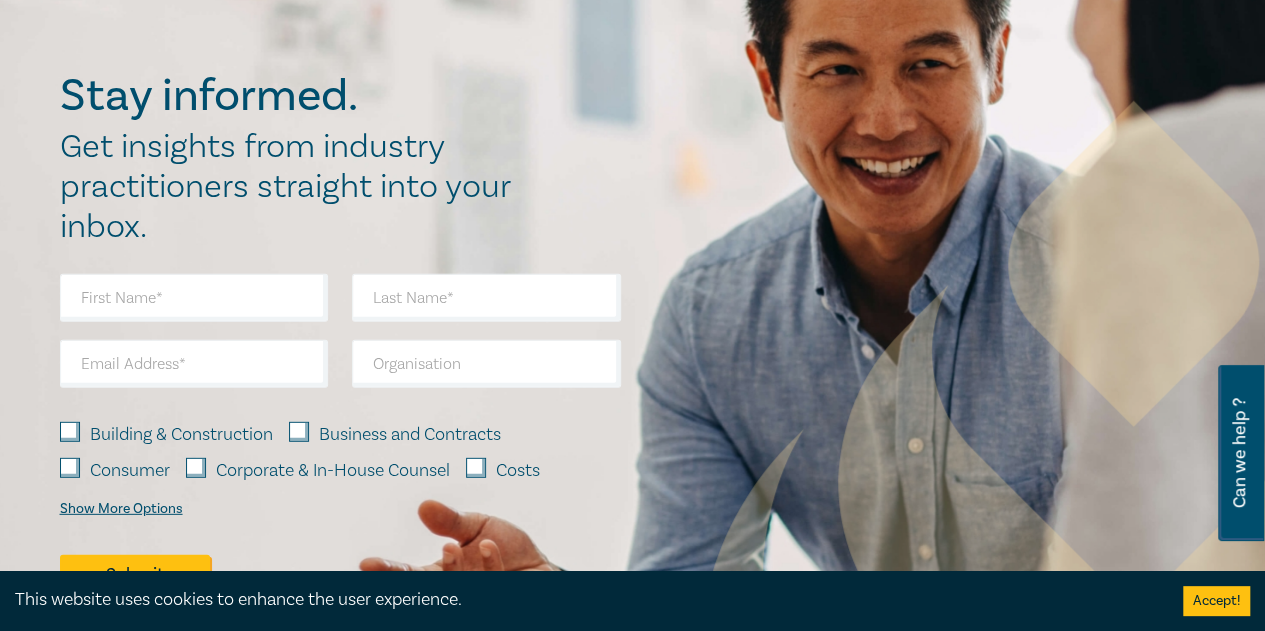 scroll, scrollTop: 2900, scrollLeft: 0, axis: vertical 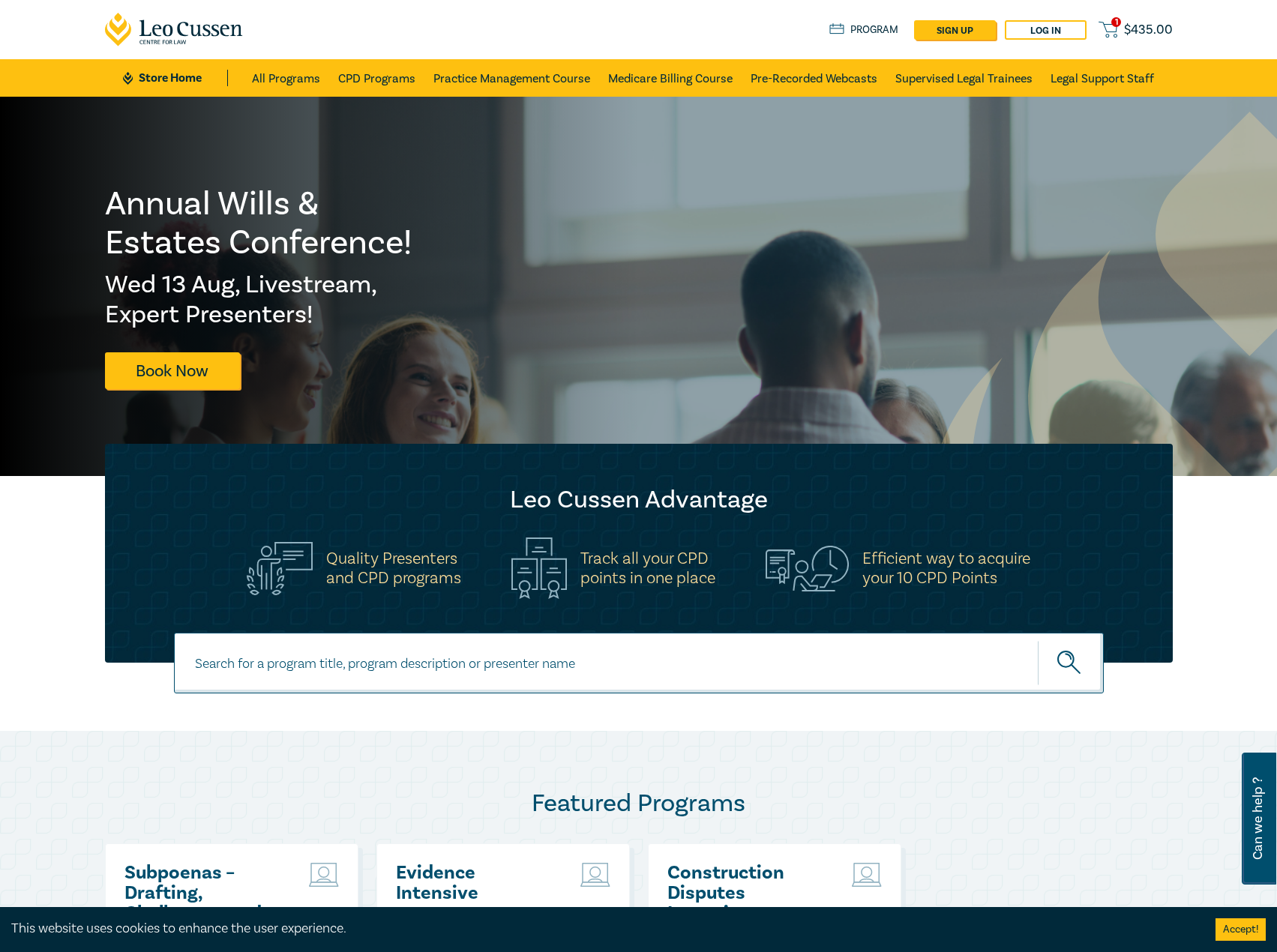 click at bounding box center (639, 663) 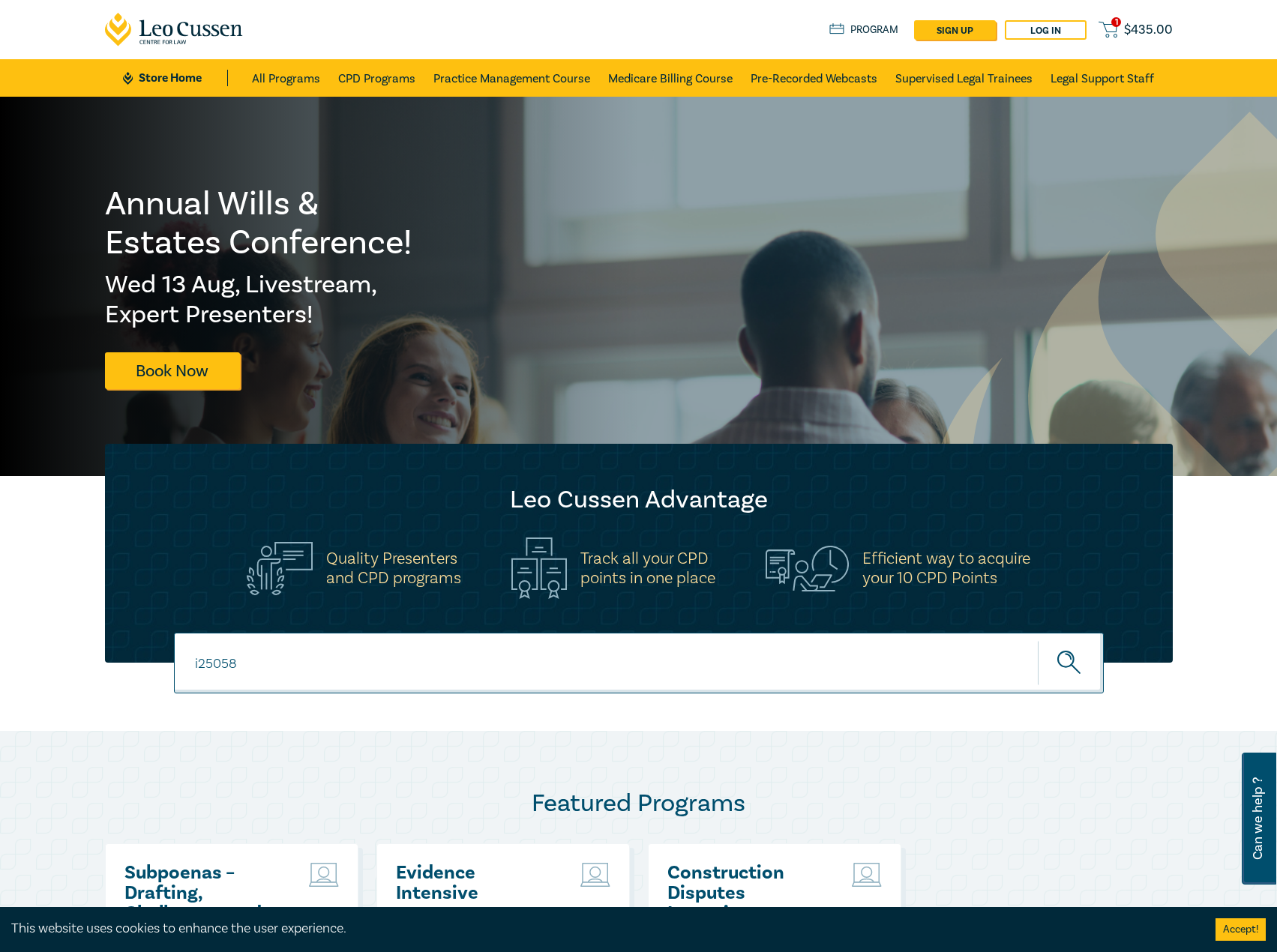 type on "i25058" 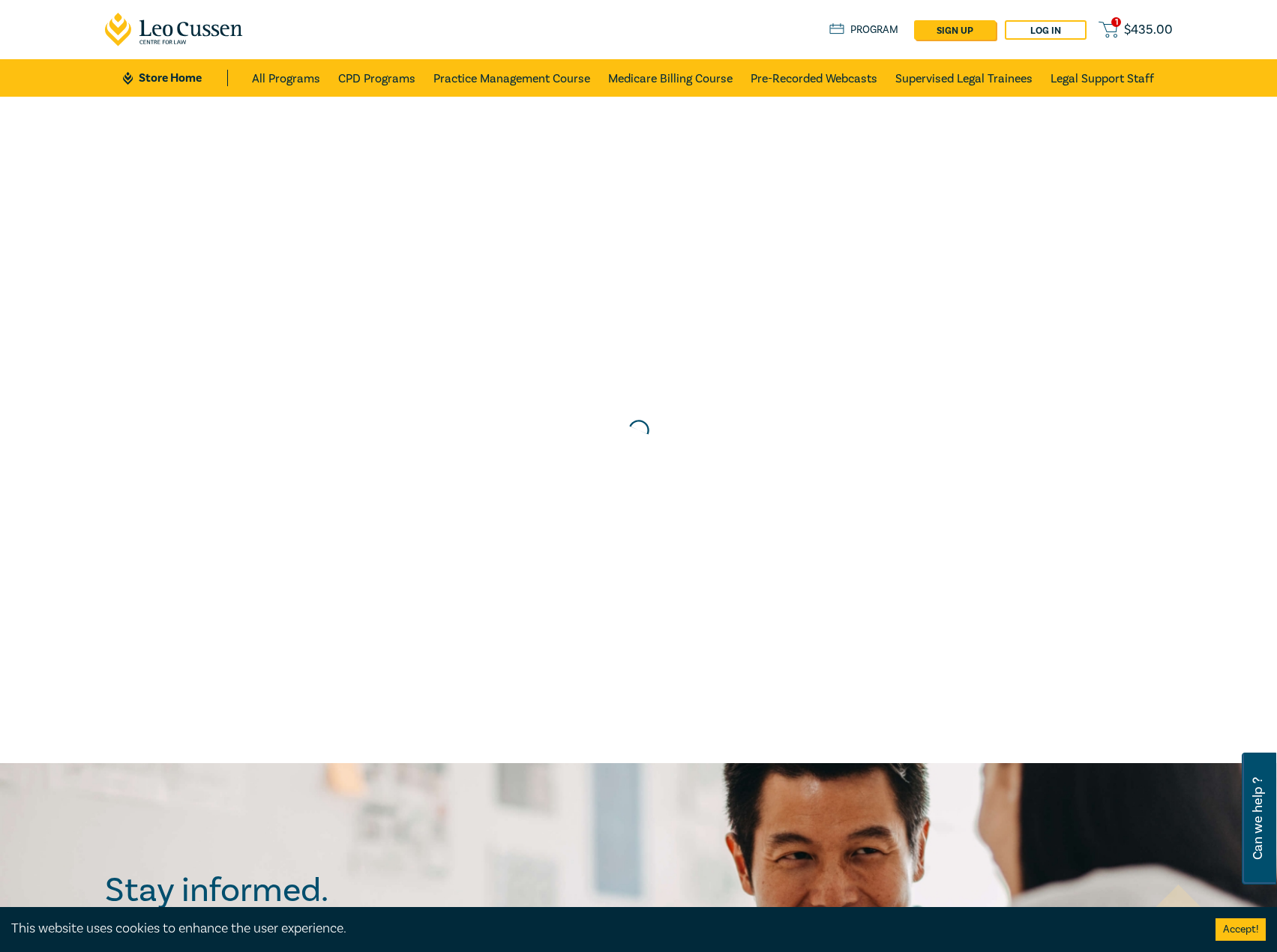 scroll, scrollTop: 0, scrollLeft: 0, axis: both 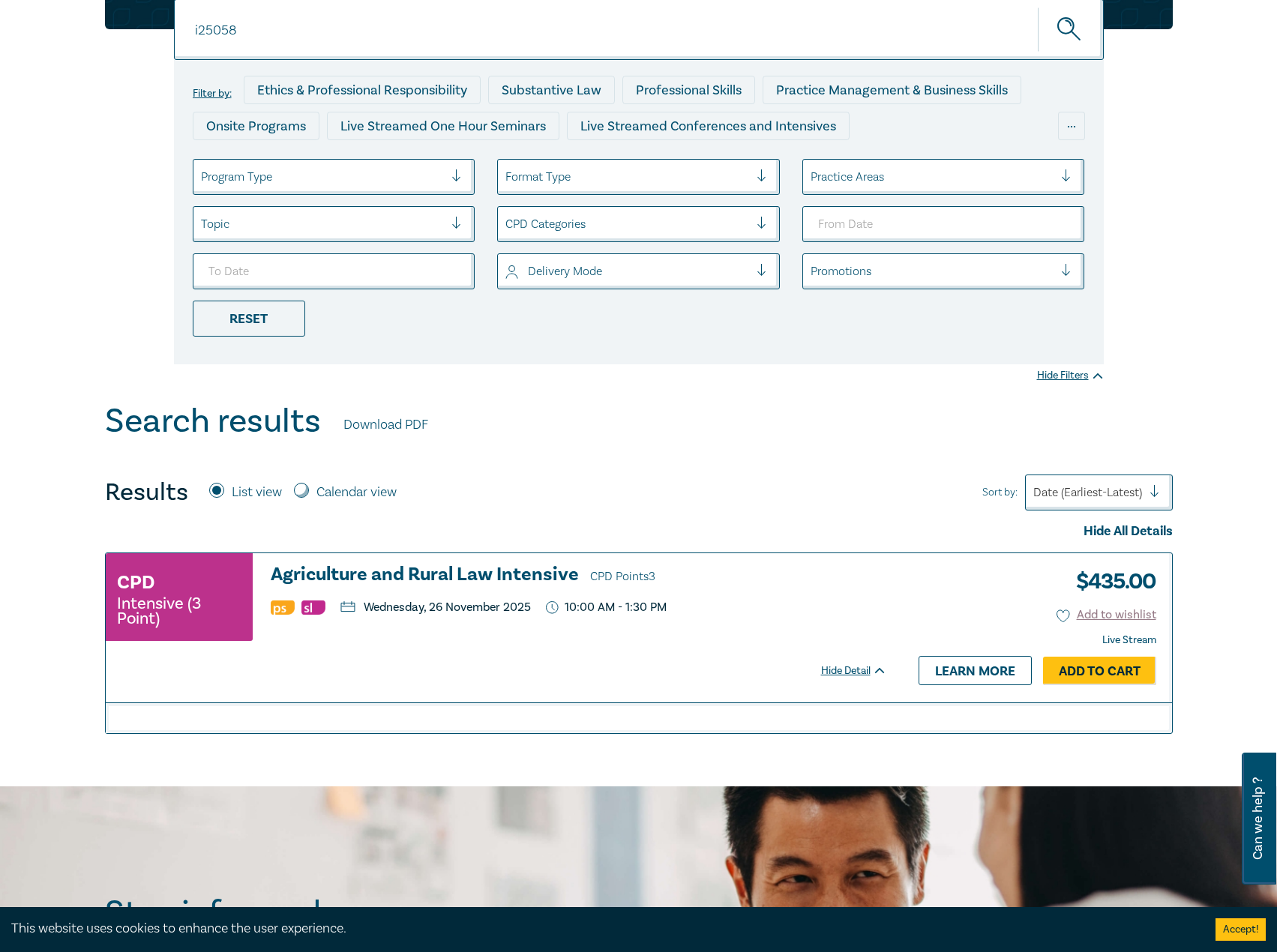 click on "Agriculture and Rural Law Intensive   CPD Points  3" at bounding box center [579, 576] 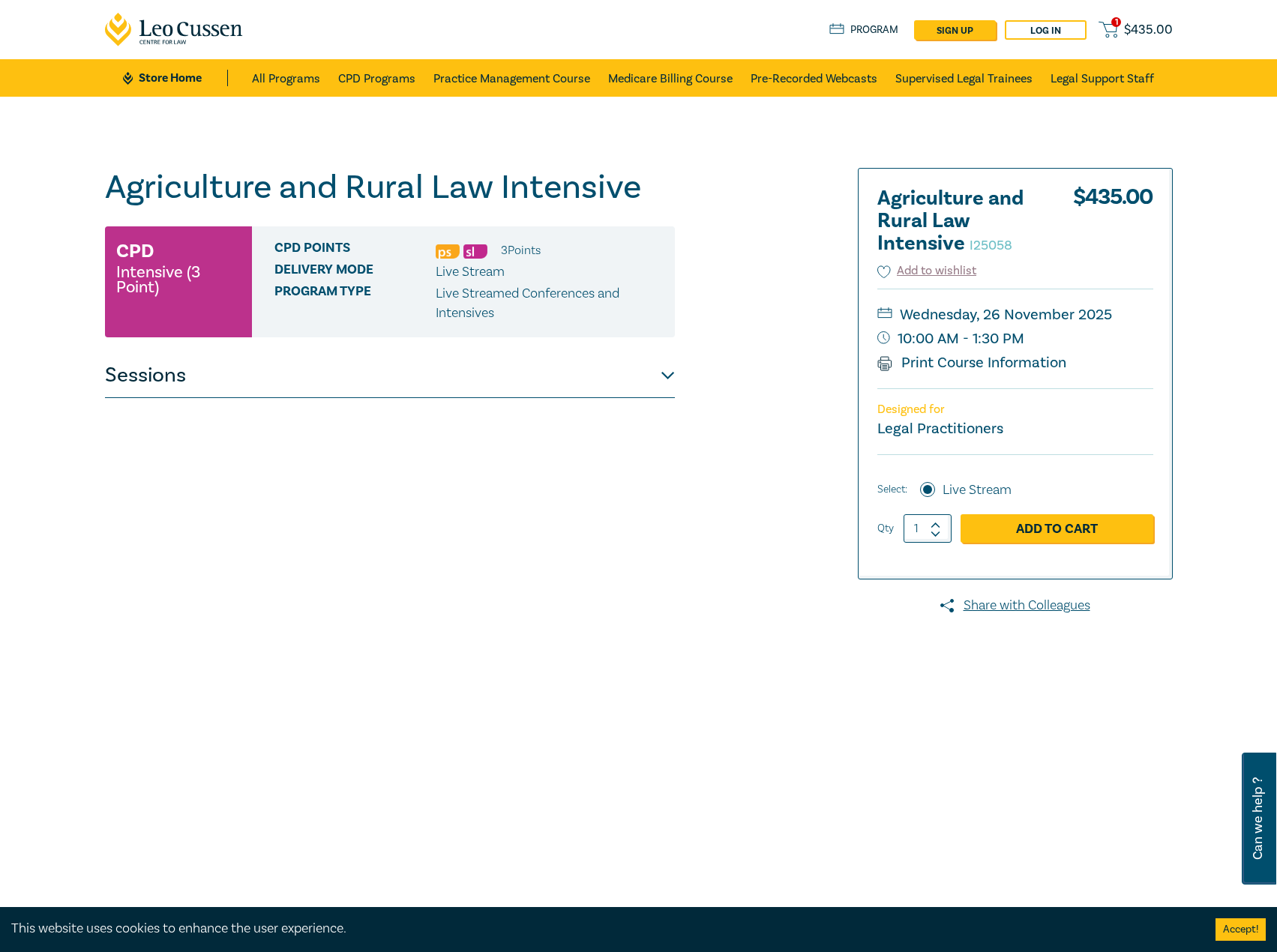 scroll, scrollTop: 0, scrollLeft: 0, axis: both 